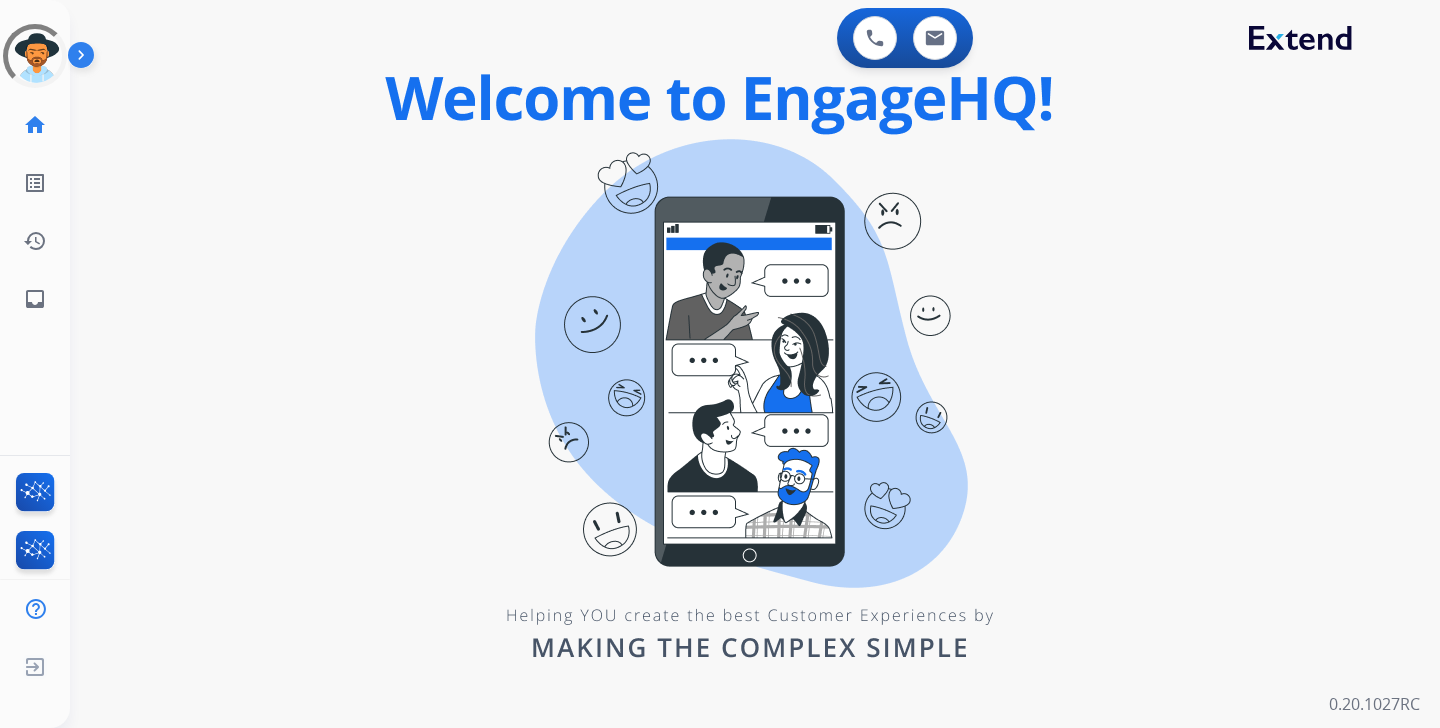 scroll, scrollTop: 0, scrollLeft: 0, axis: both 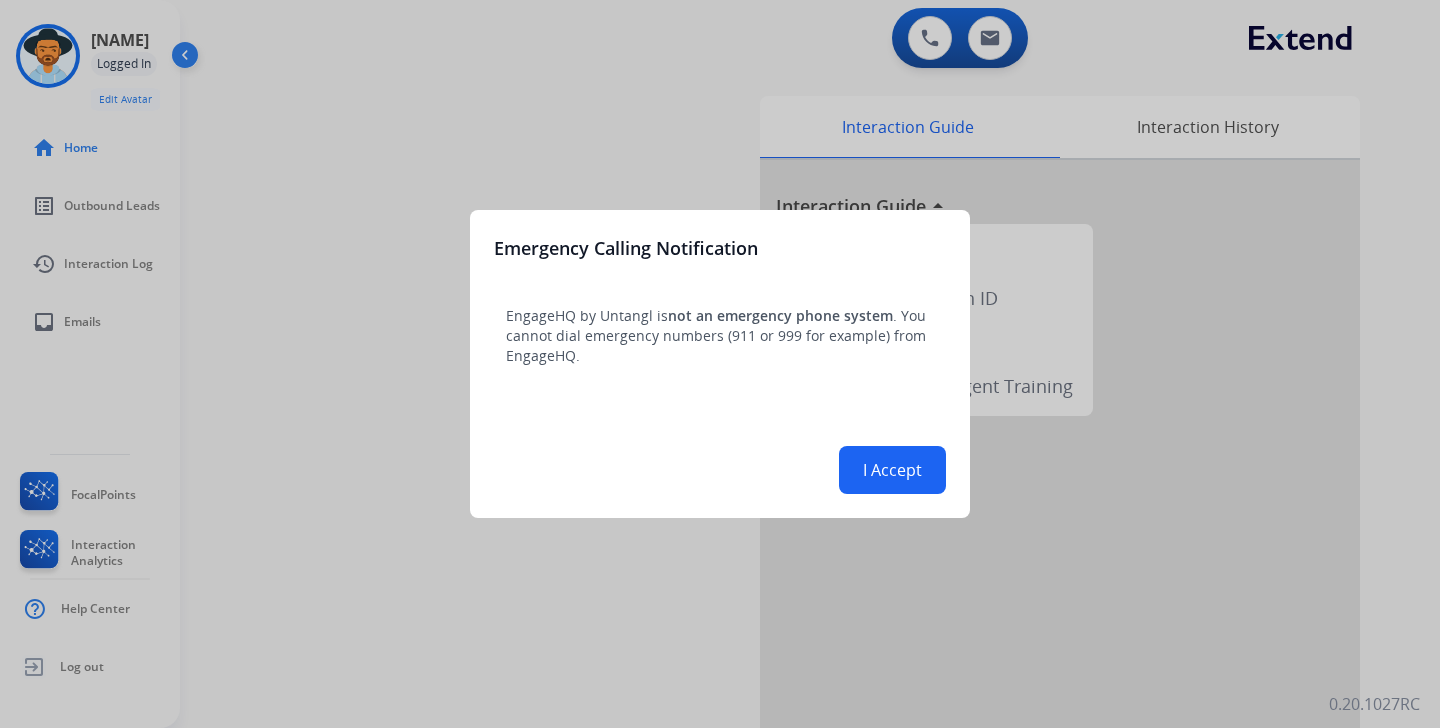click on "I Accept" at bounding box center [892, 470] 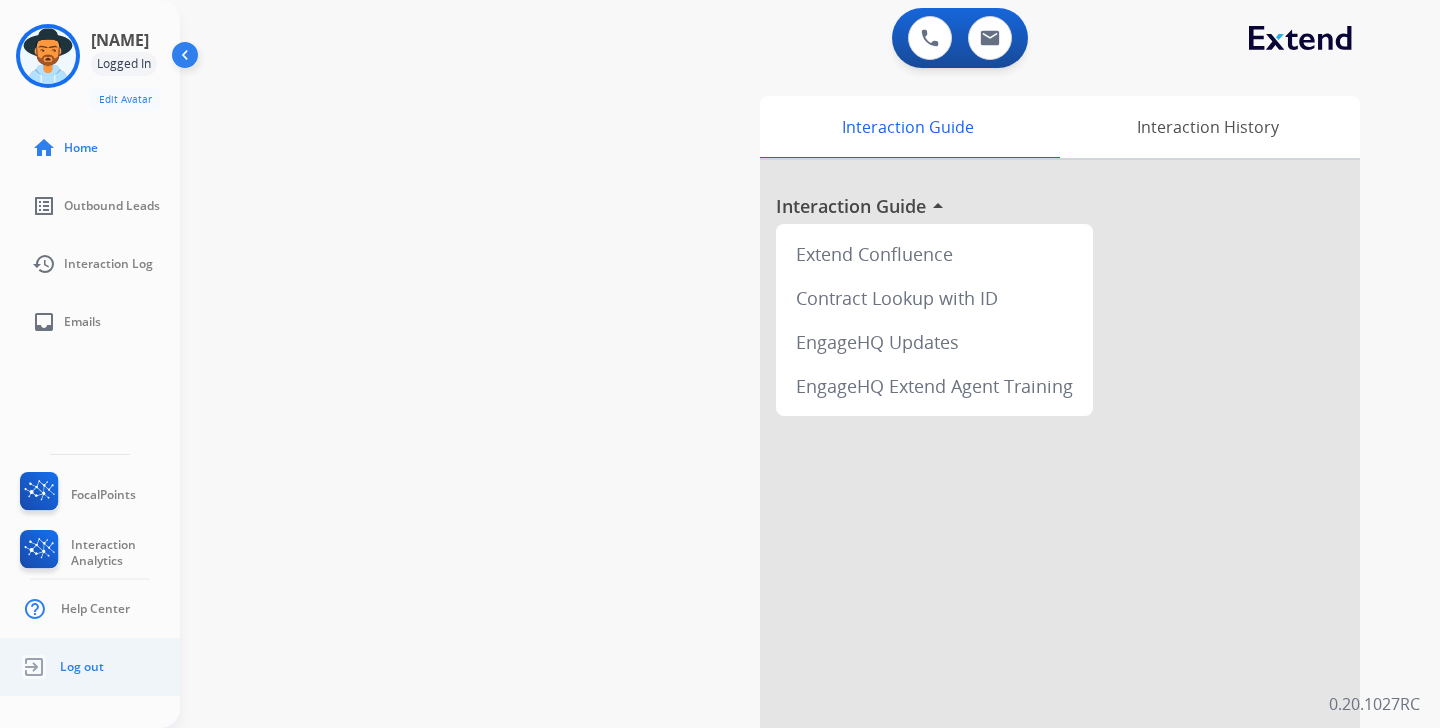 click 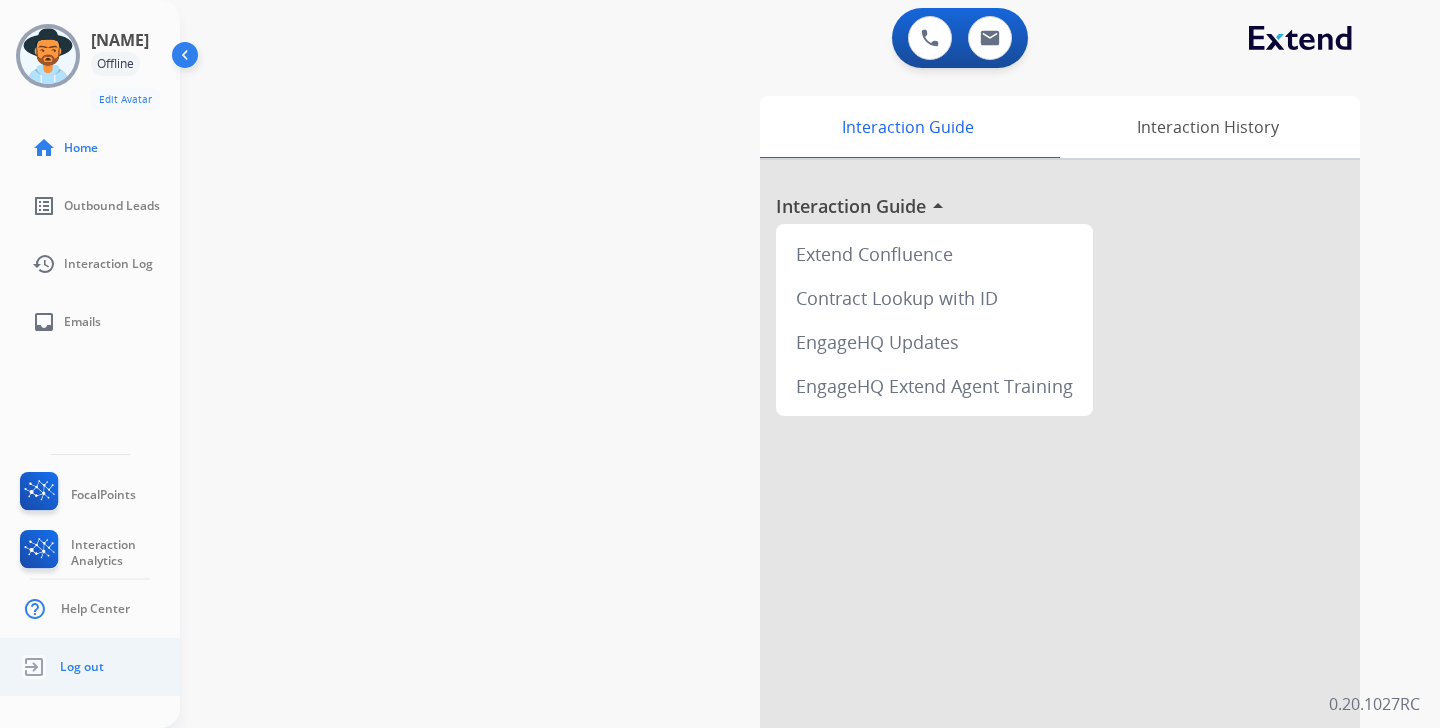click on "Log out" 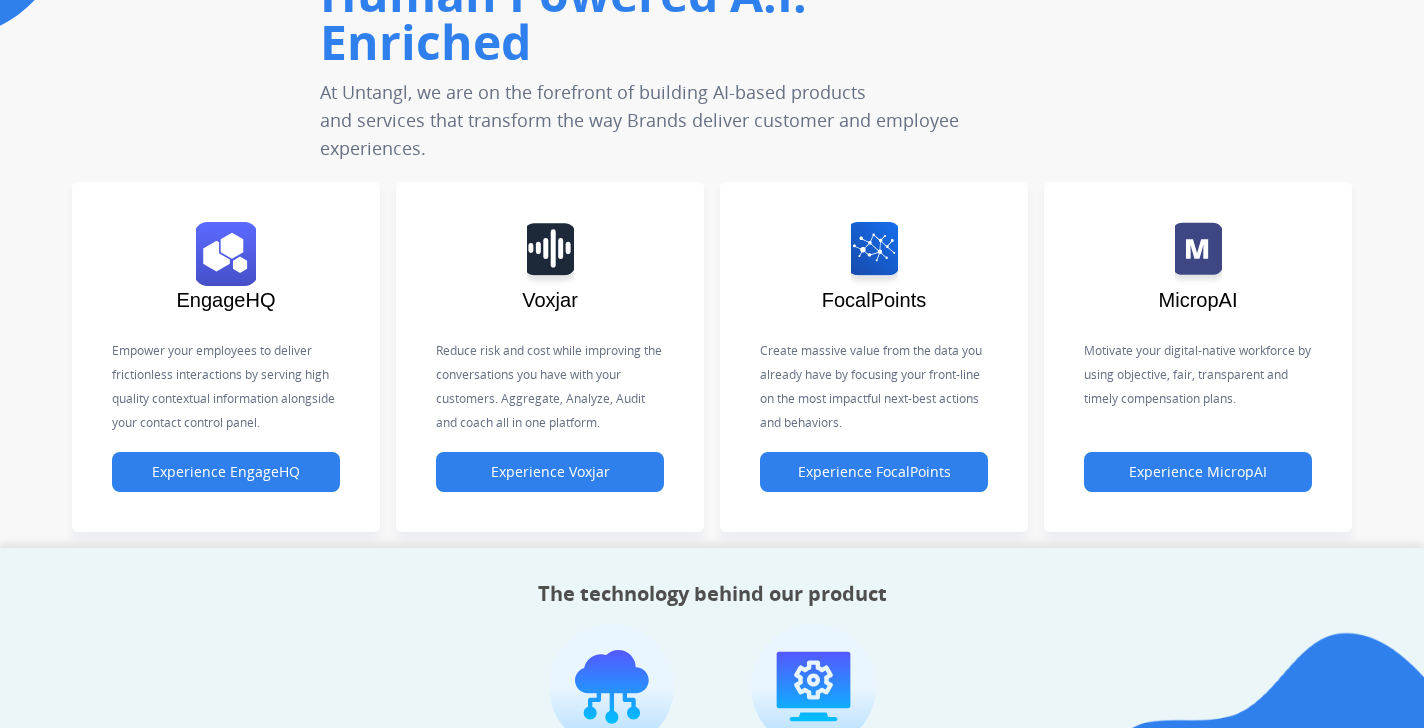 scroll, scrollTop: 423, scrollLeft: 0, axis: vertical 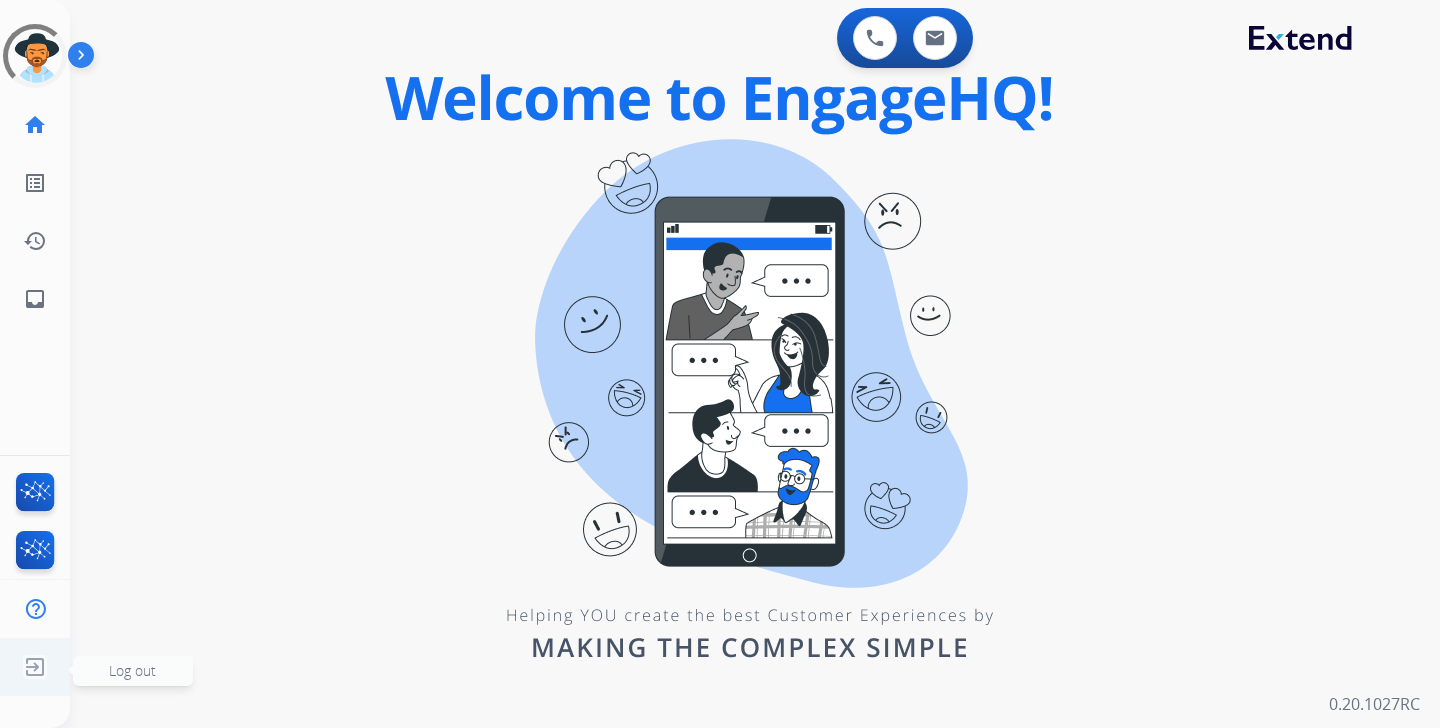 click 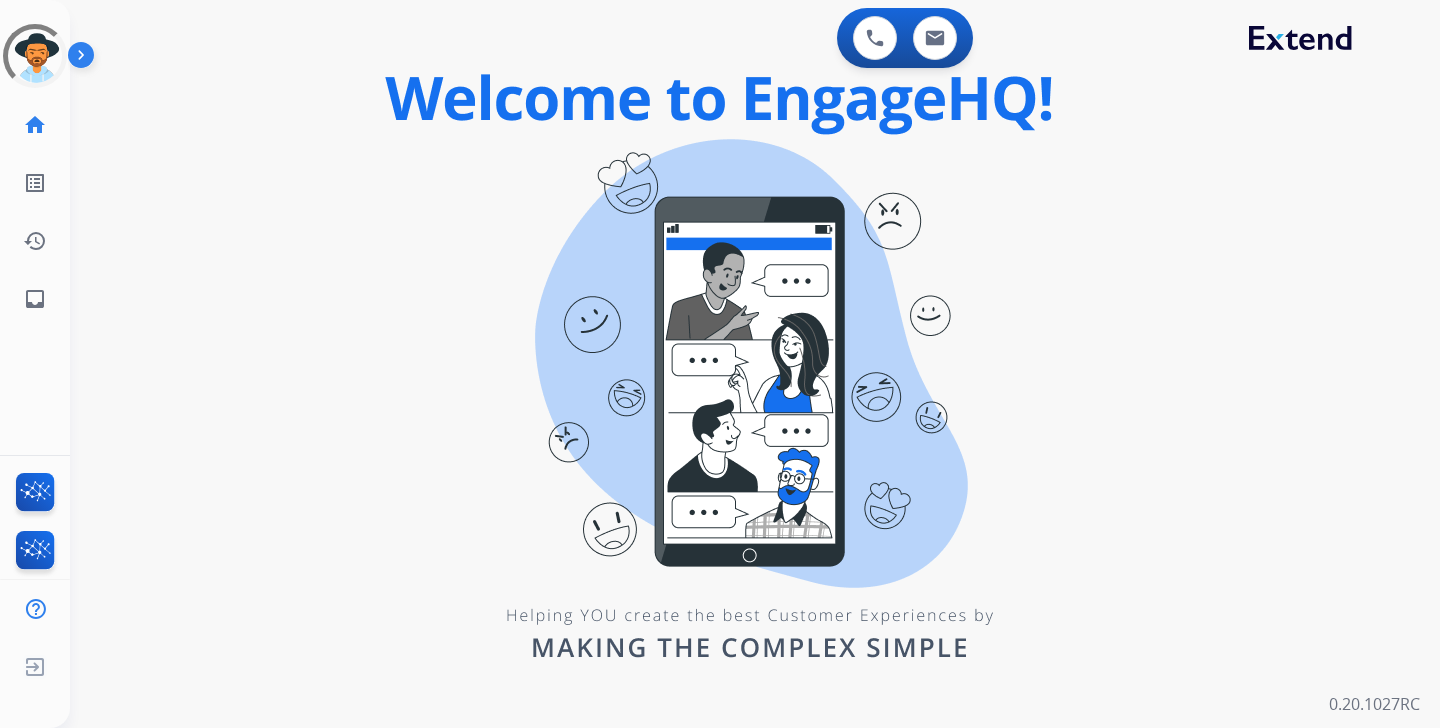 click at bounding box center (85, 59) 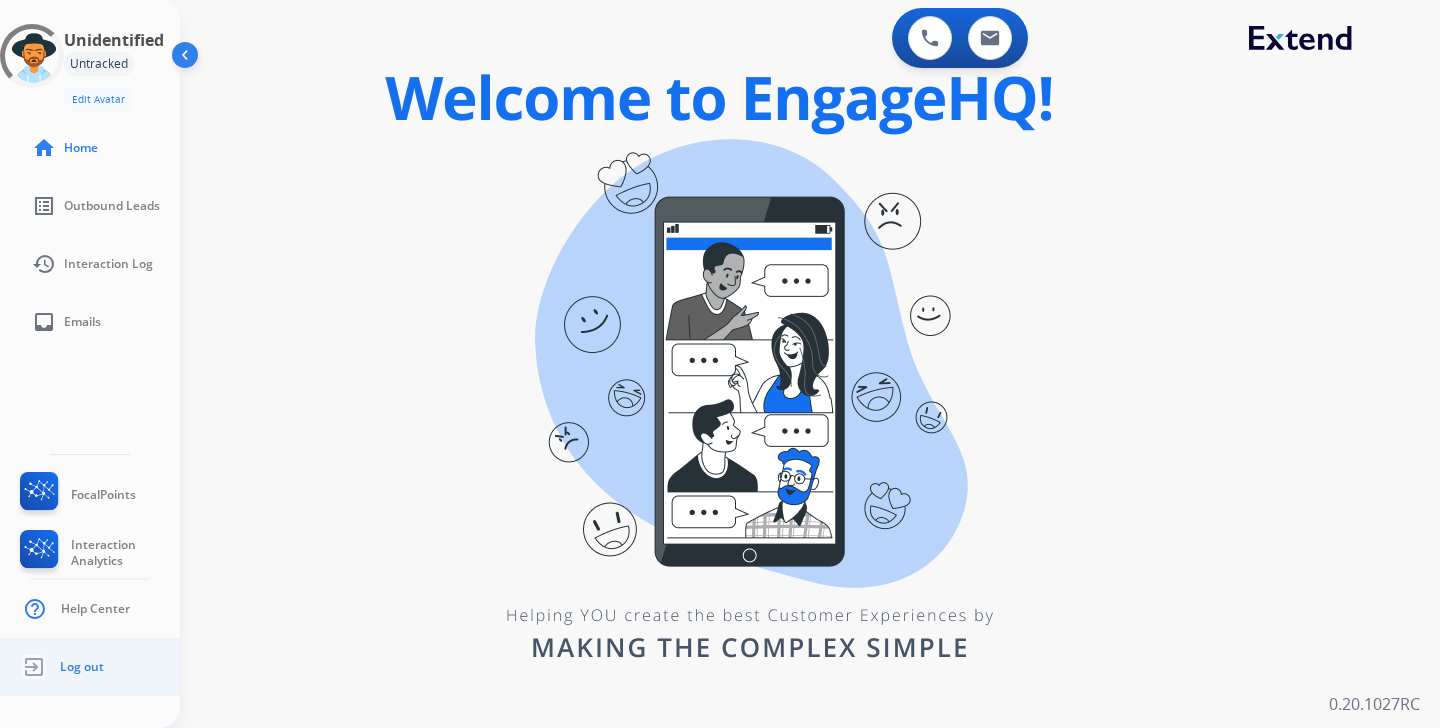 click on "Log out" 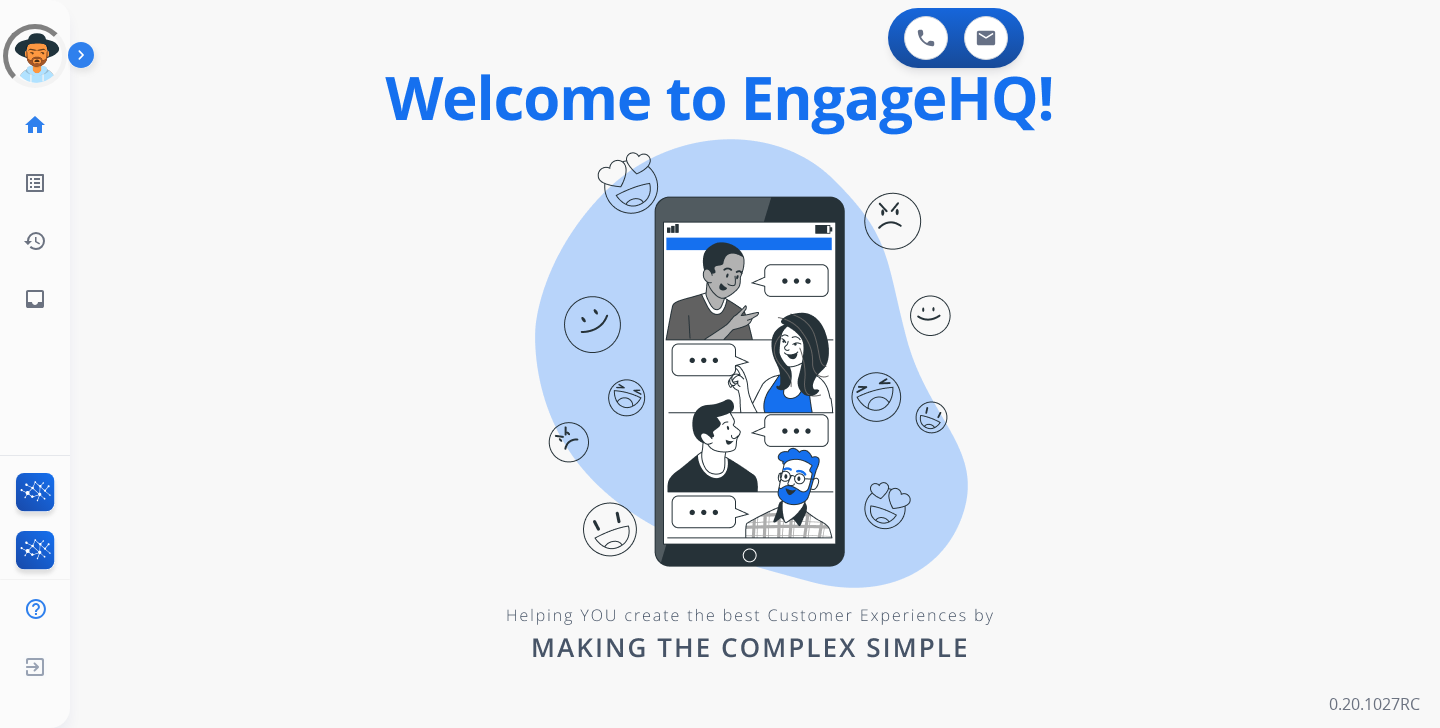 scroll, scrollTop: 0, scrollLeft: 0, axis: both 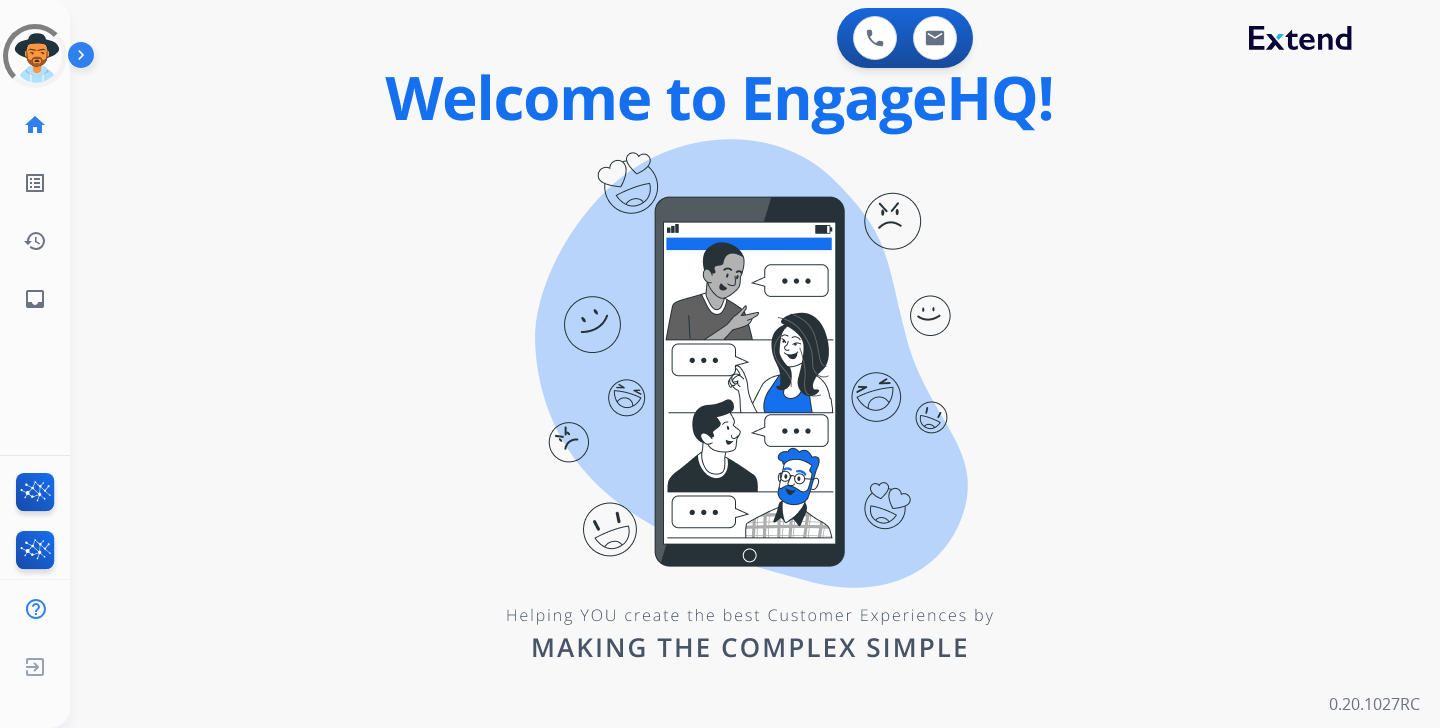 click at bounding box center (85, 59) 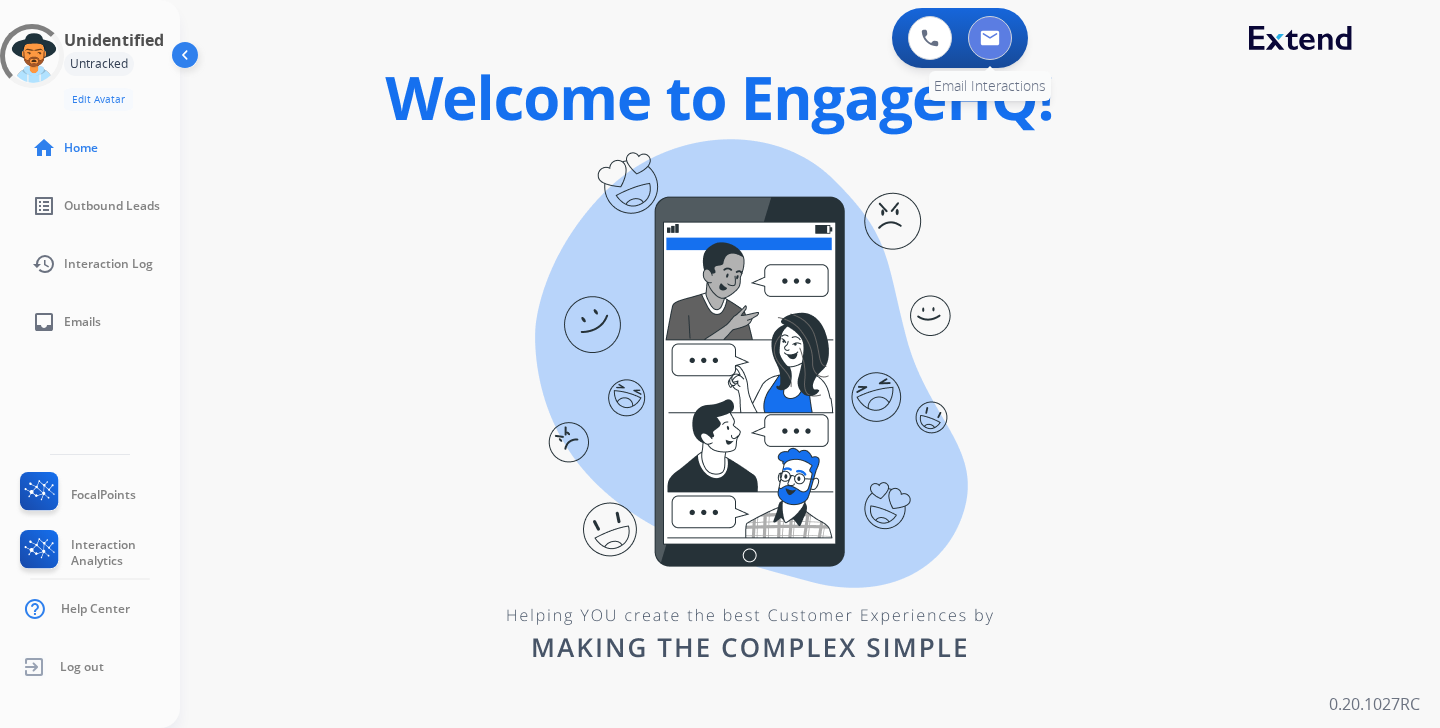 click at bounding box center [990, 38] 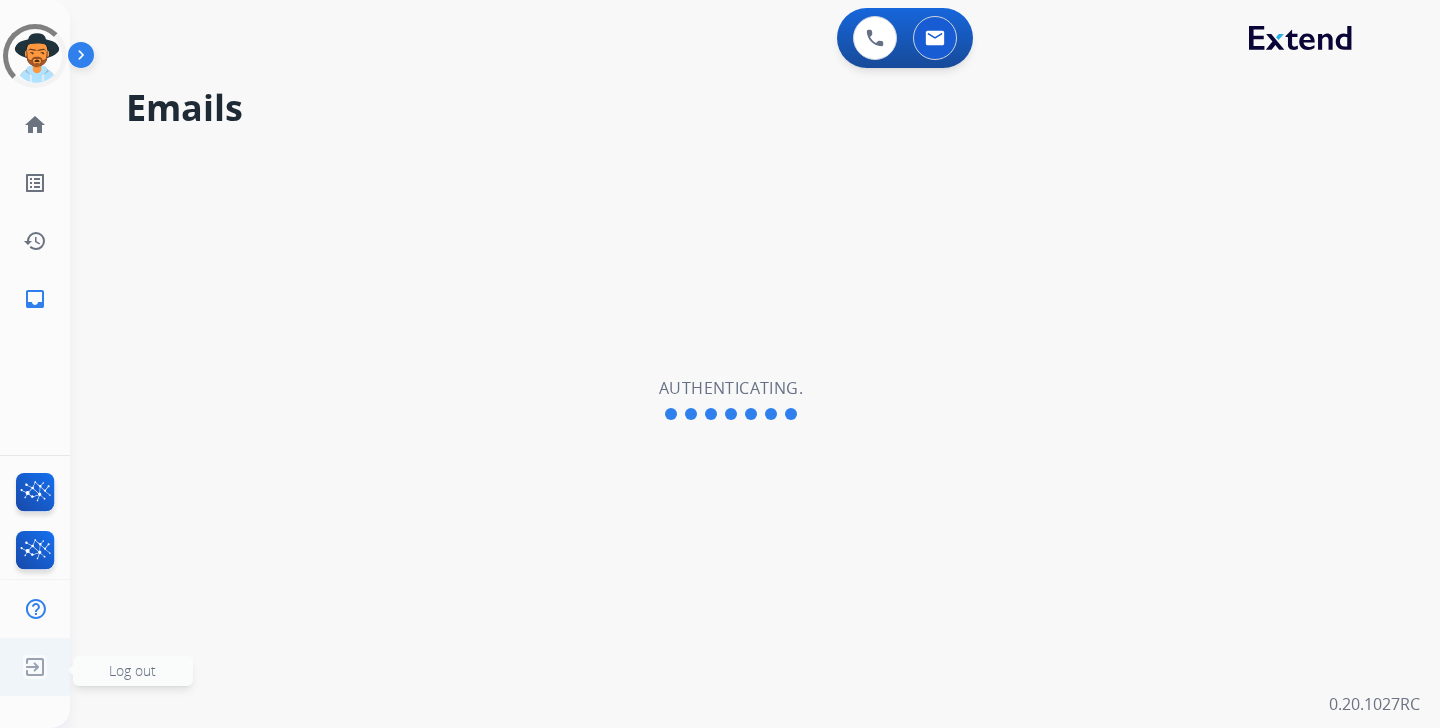 click 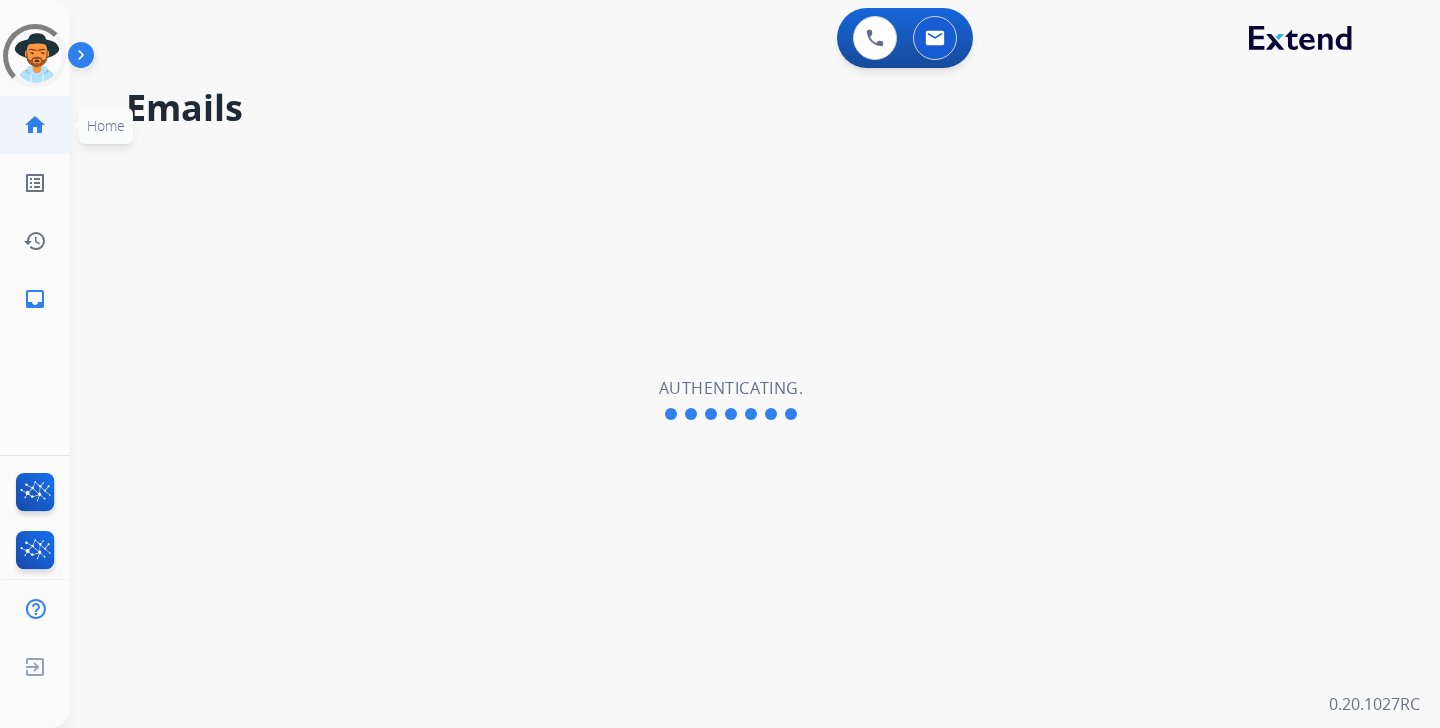 click on "home" 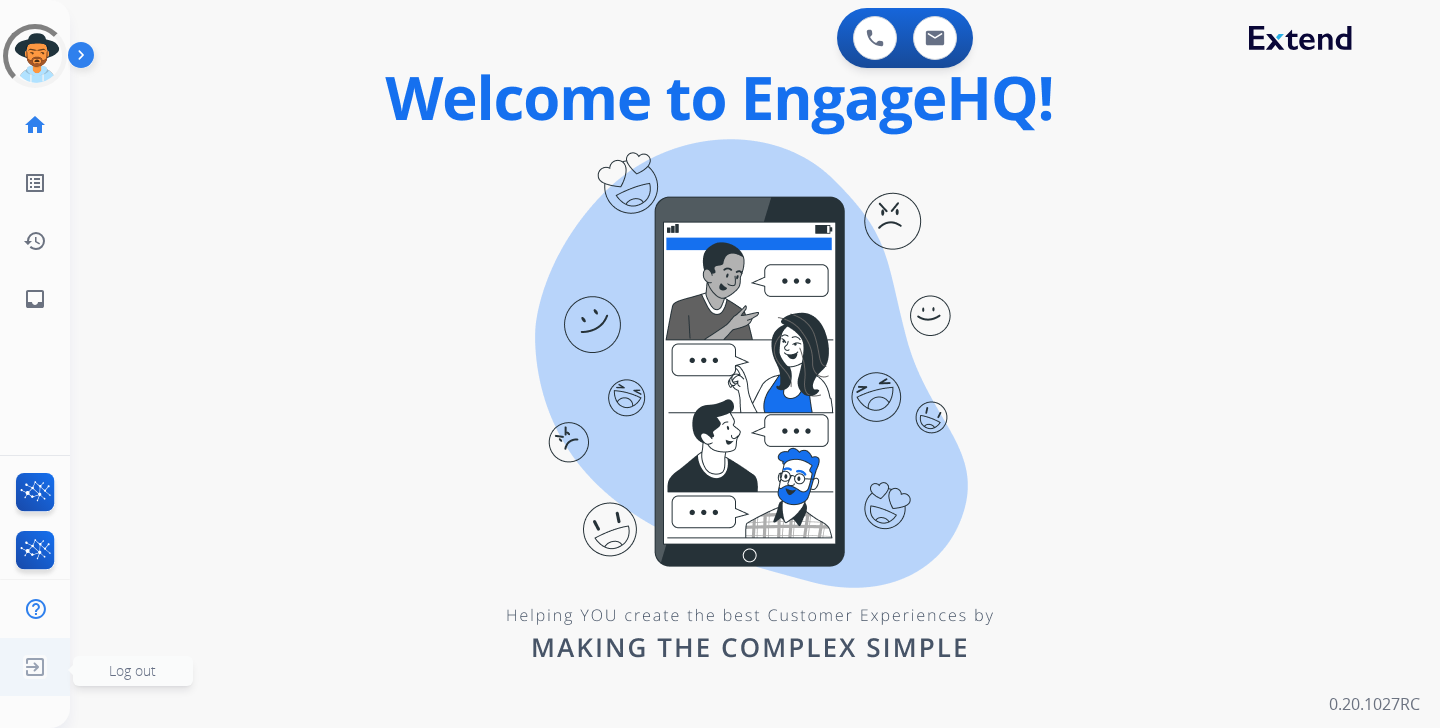 click 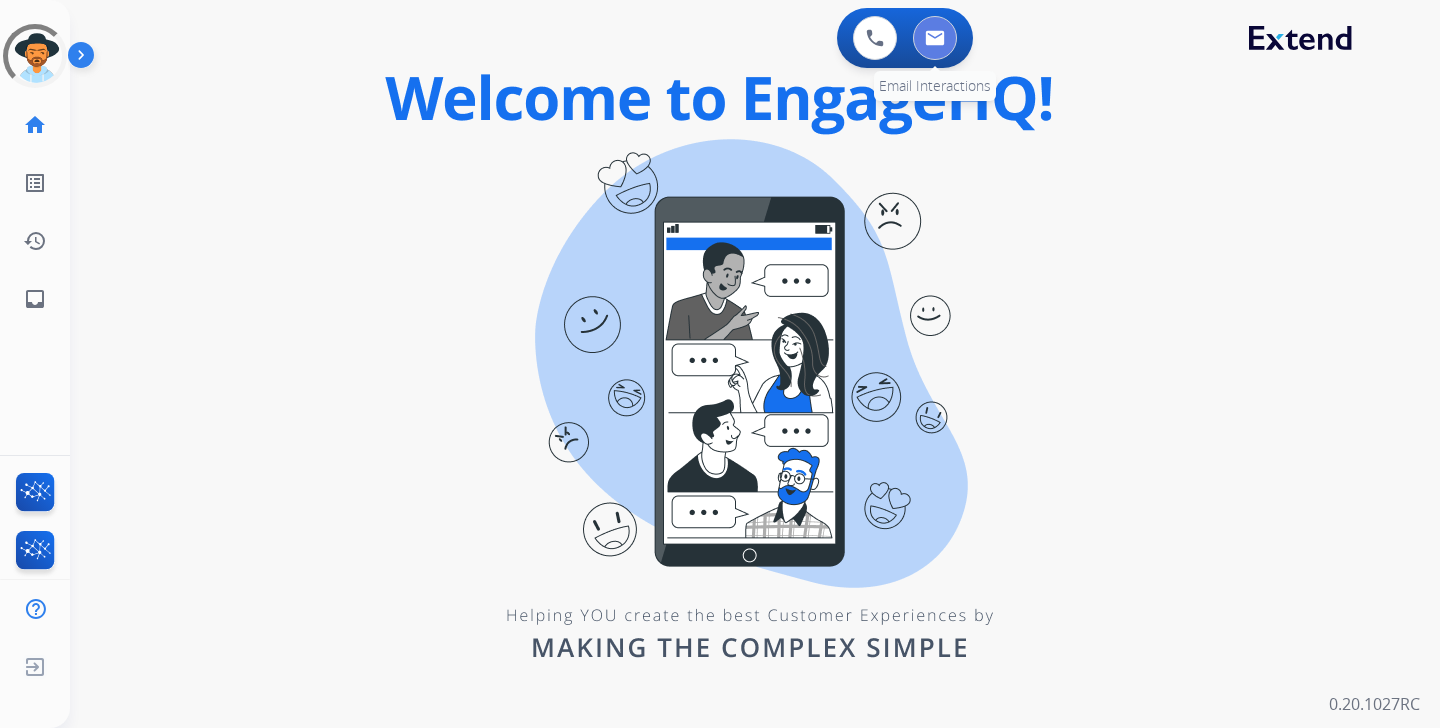 click at bounding box center [935, 38] 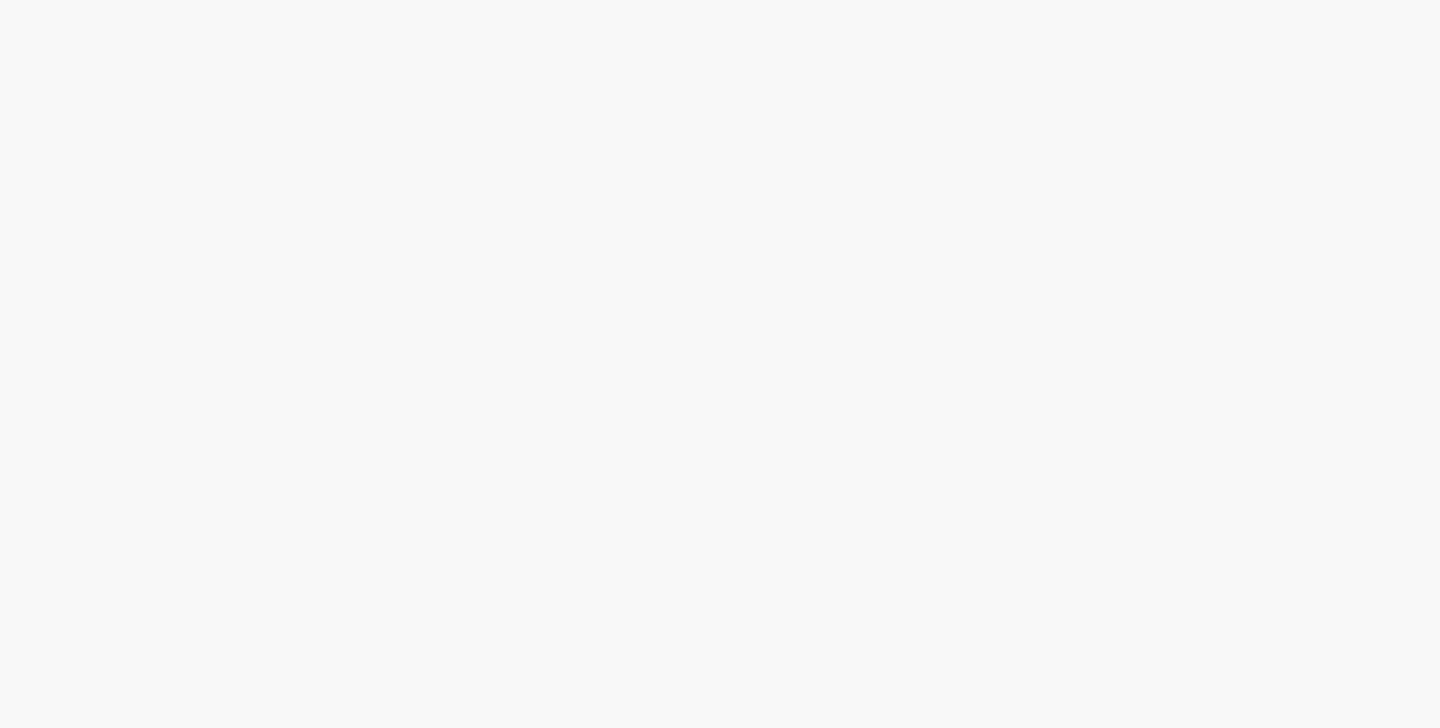 scroll, scrollTop: 0, scrollLeft: 0, axis: both 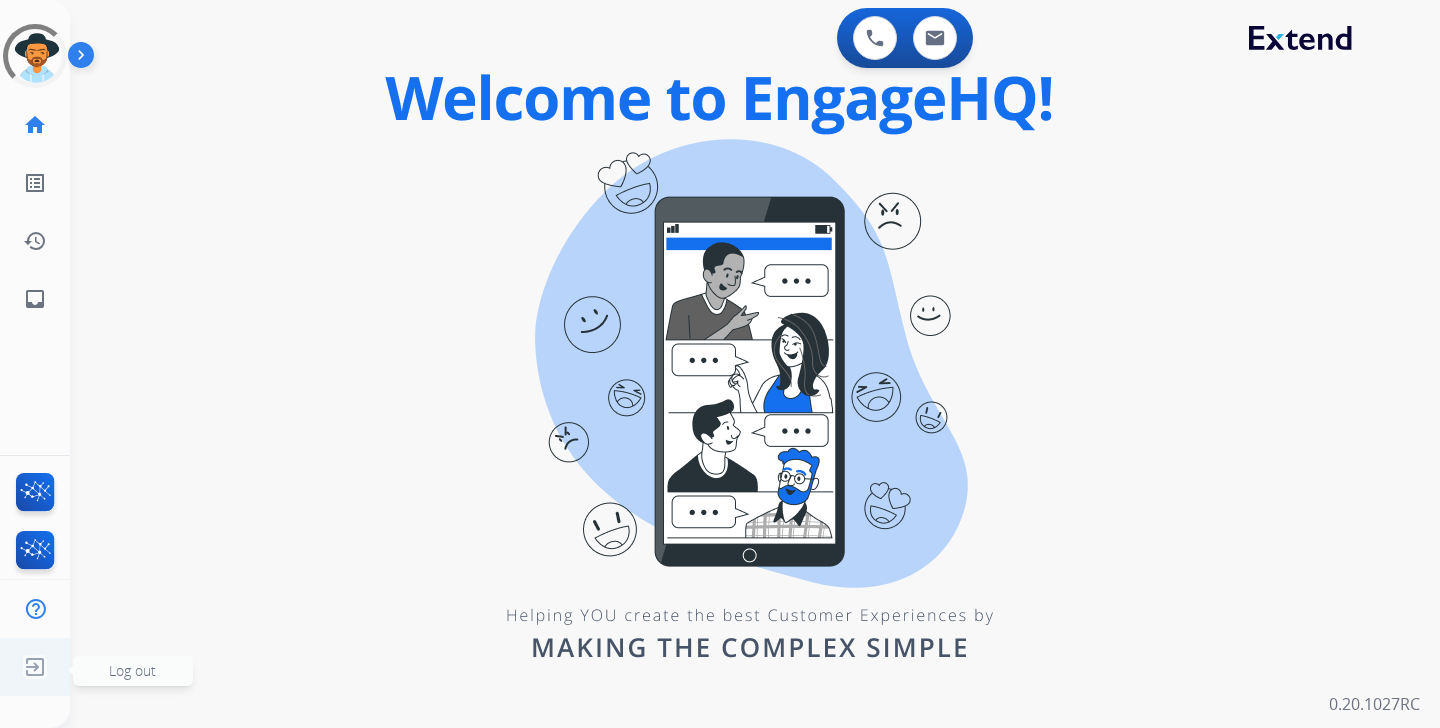 click 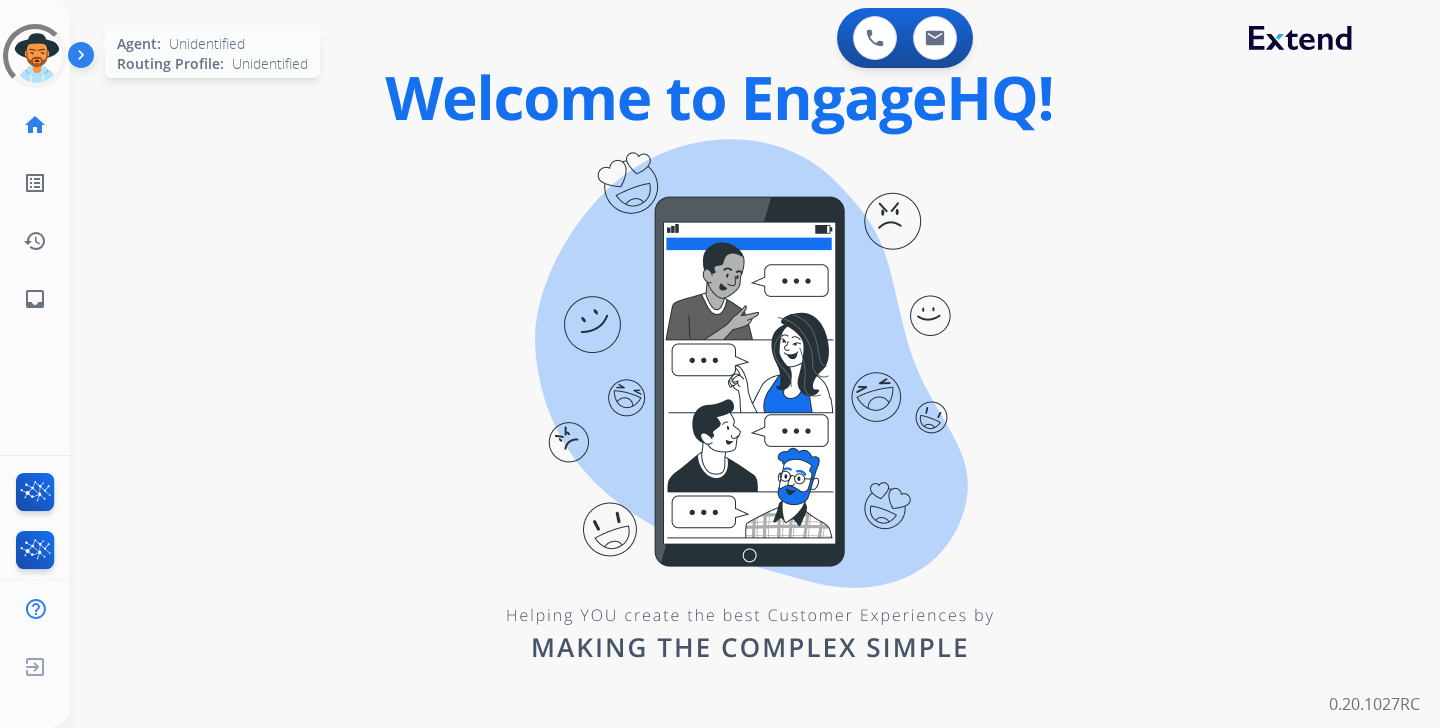 click 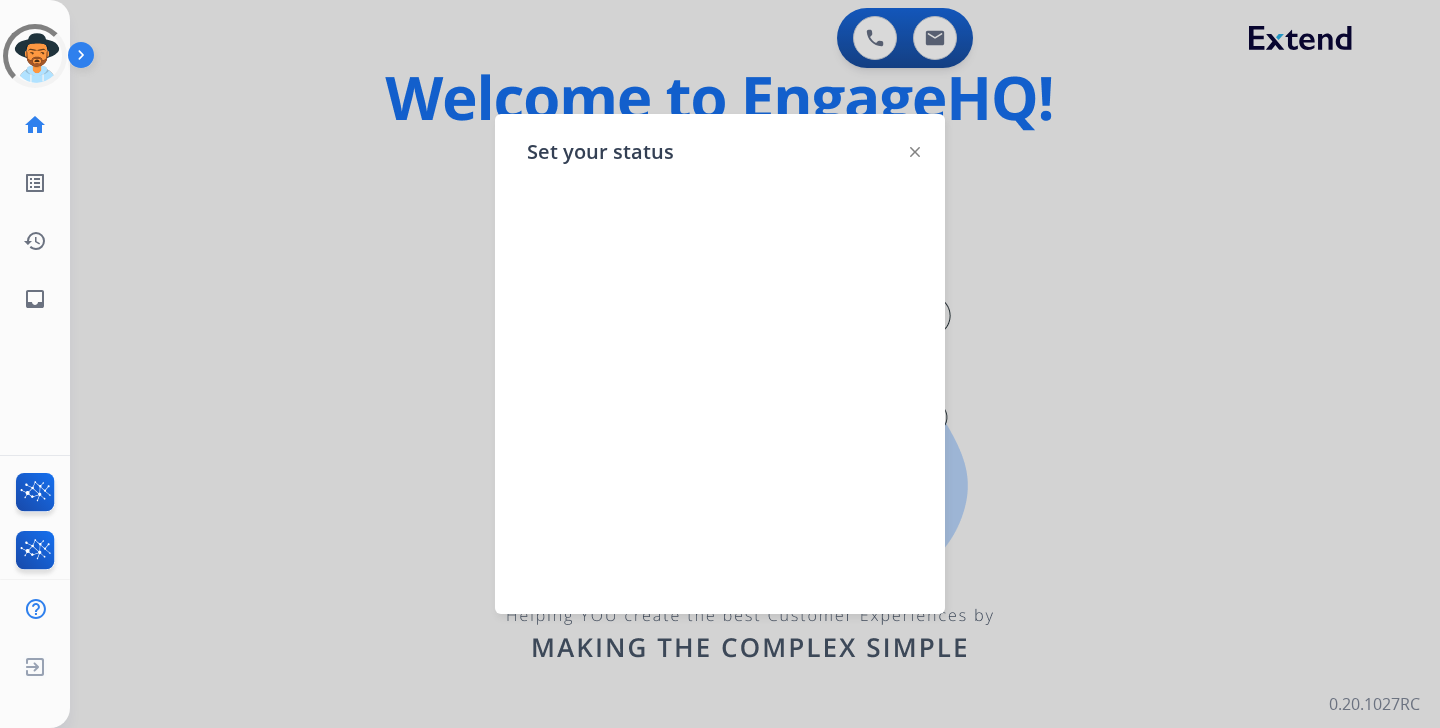 click on "Set your status" 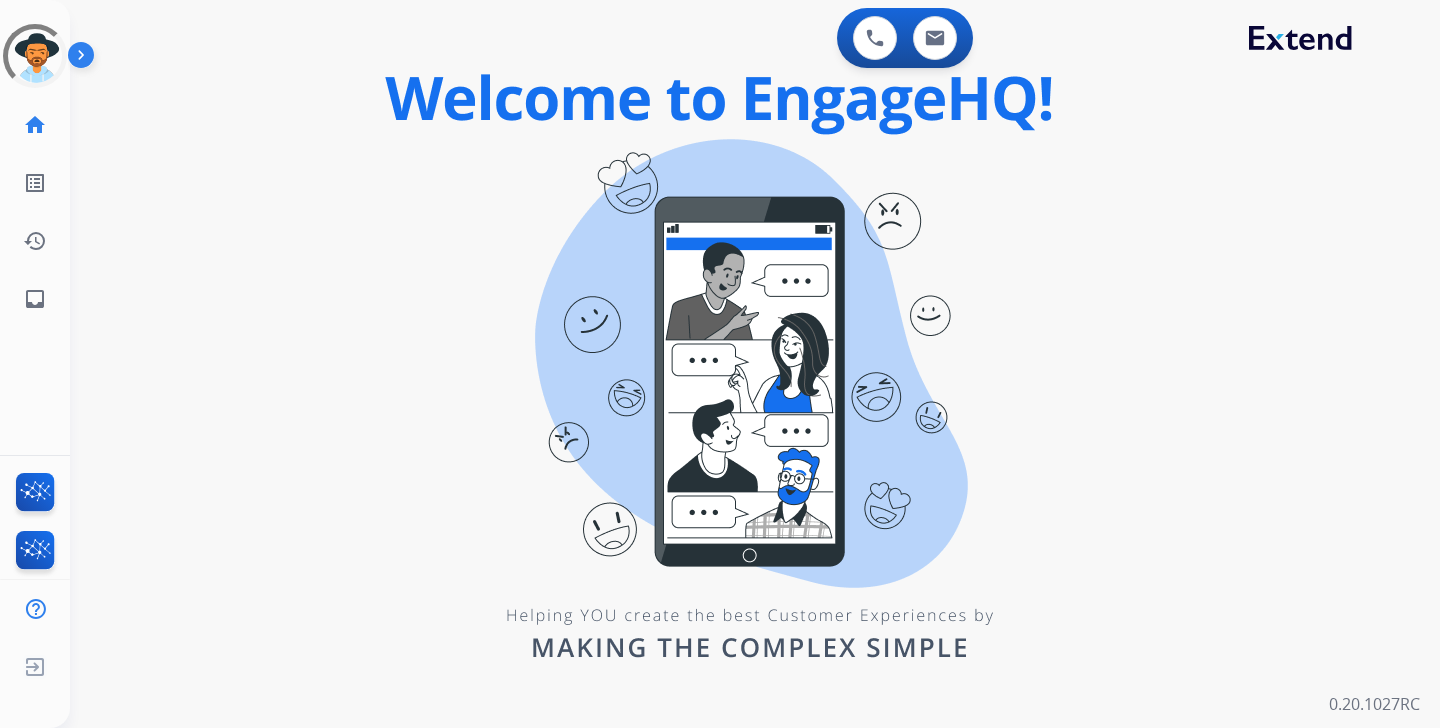 click at bounding box center (85, 59) 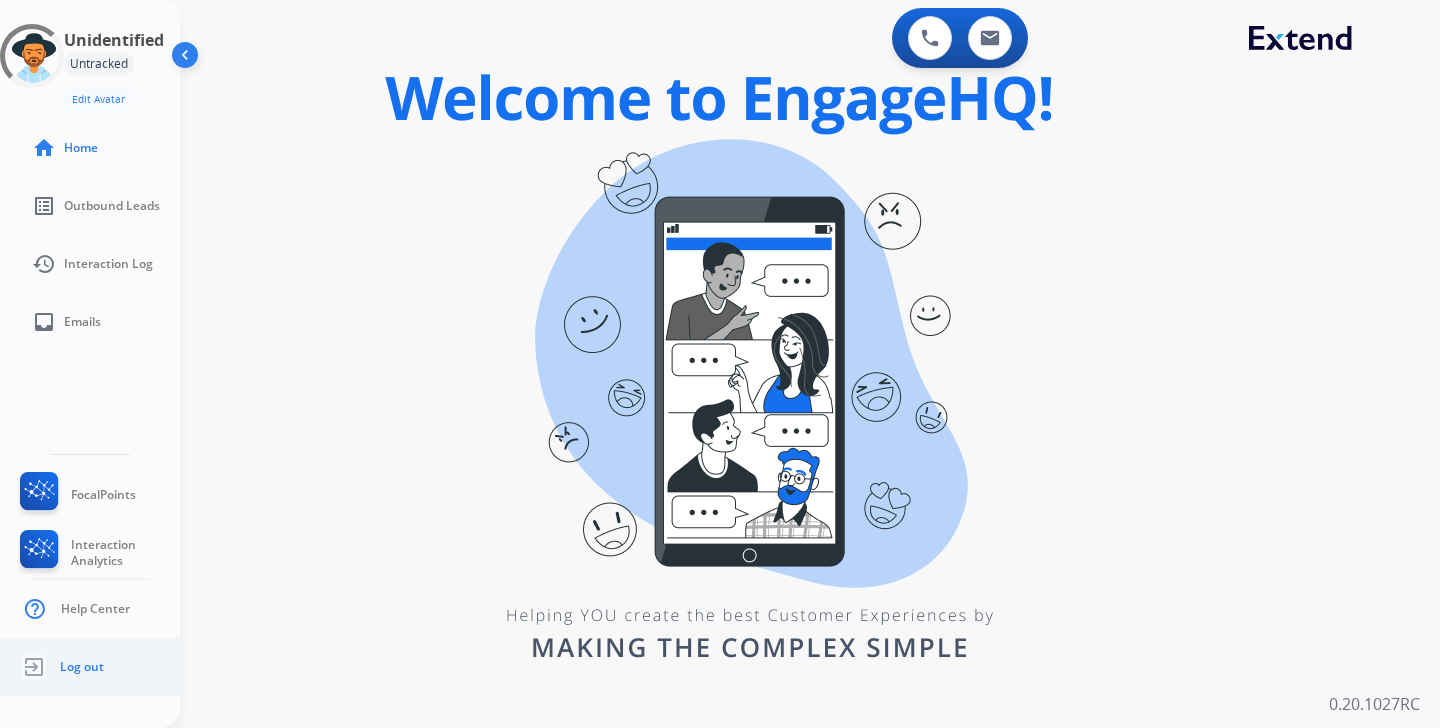 click on "Log out" 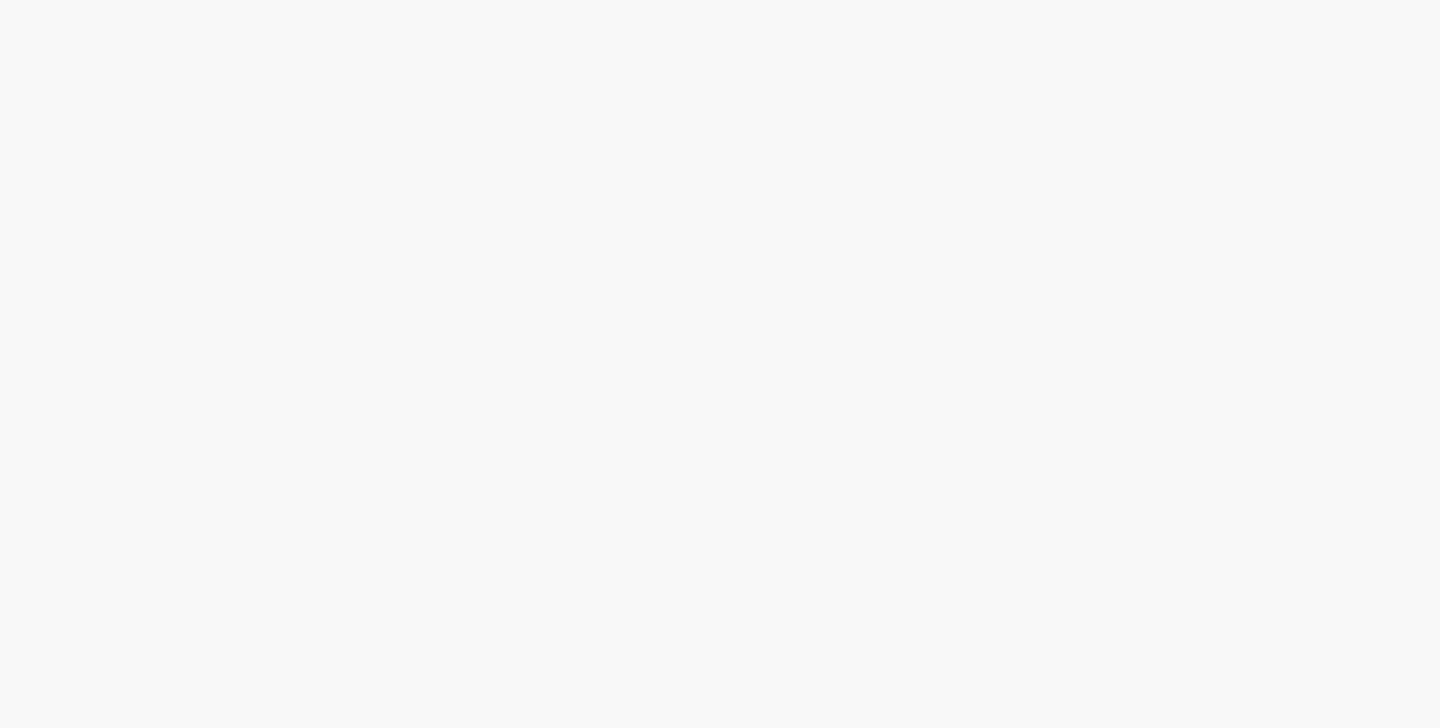 scroll, scrollTop: 0, scrollLeft: 0, axis: both 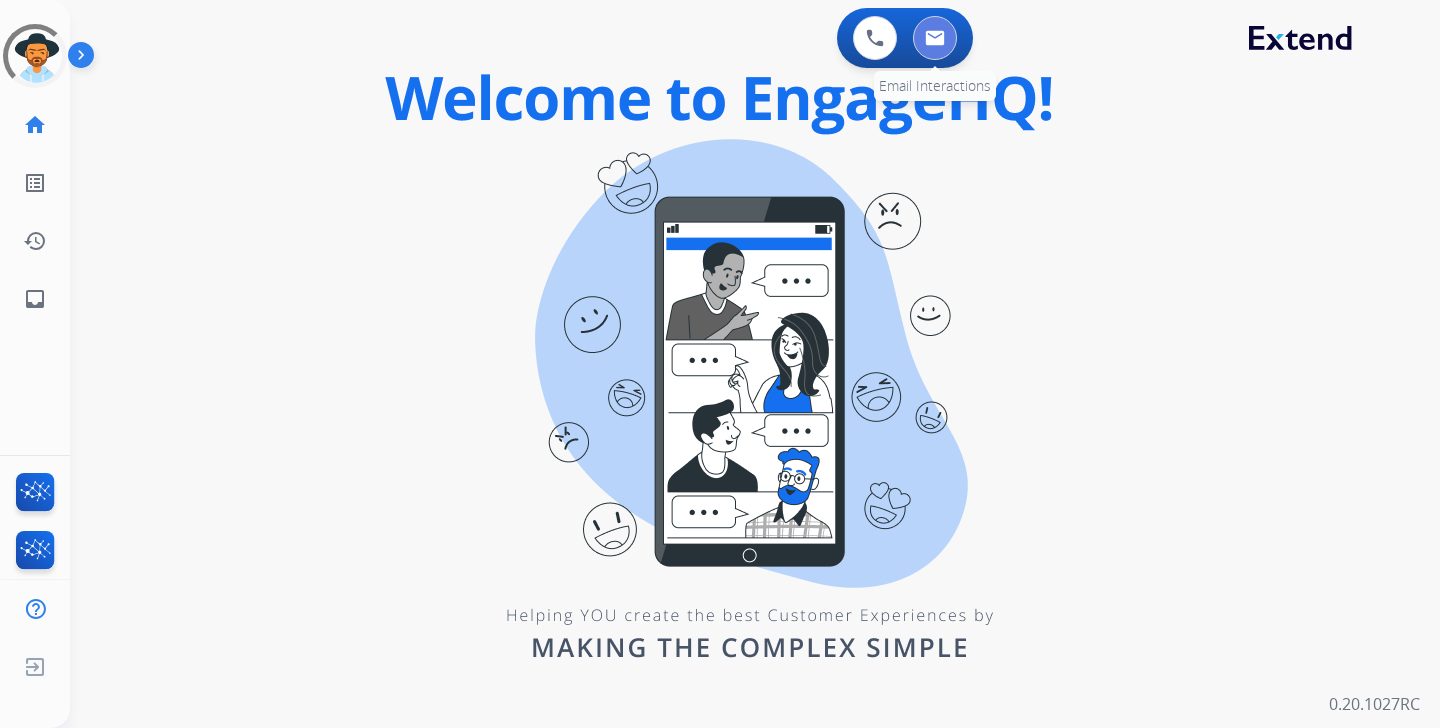 click at bounding box center (935, 38) 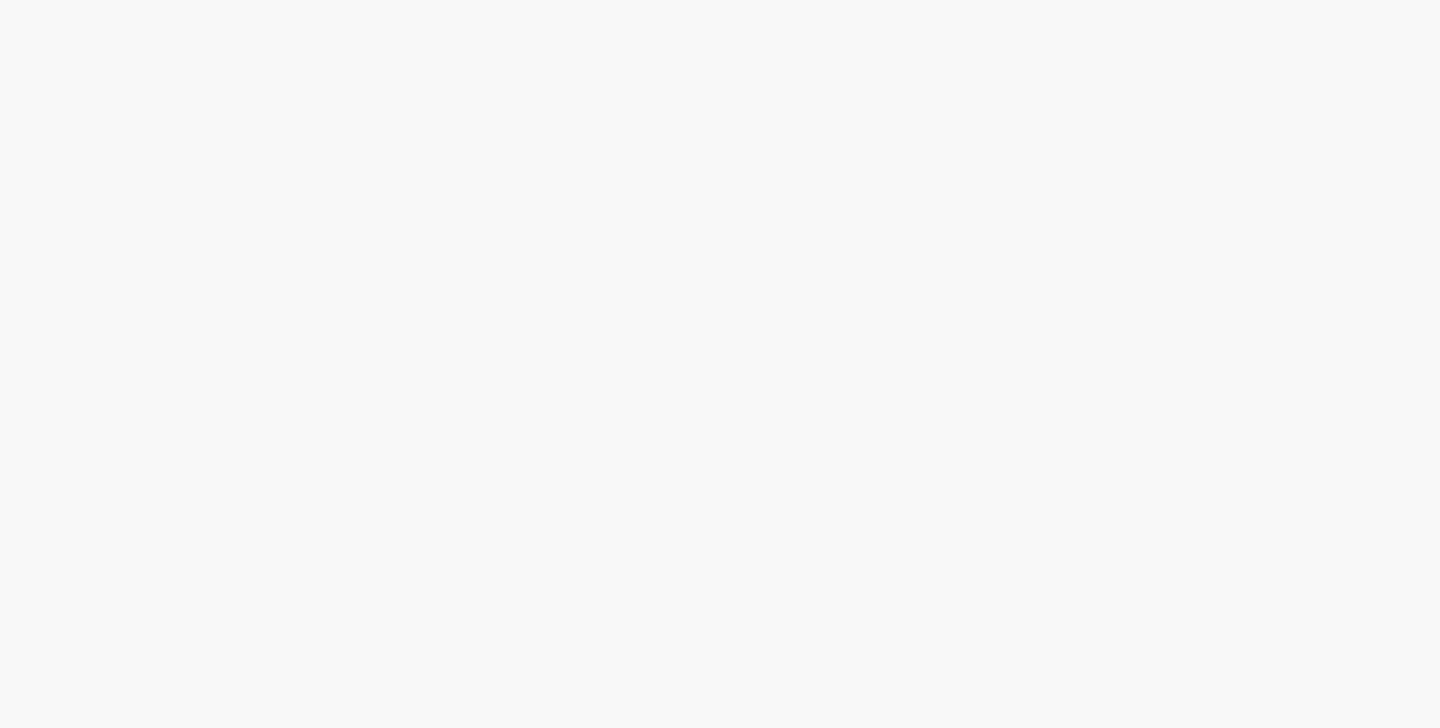 scroll, scrollTop: 0, scrollLeft: 0, axis: both 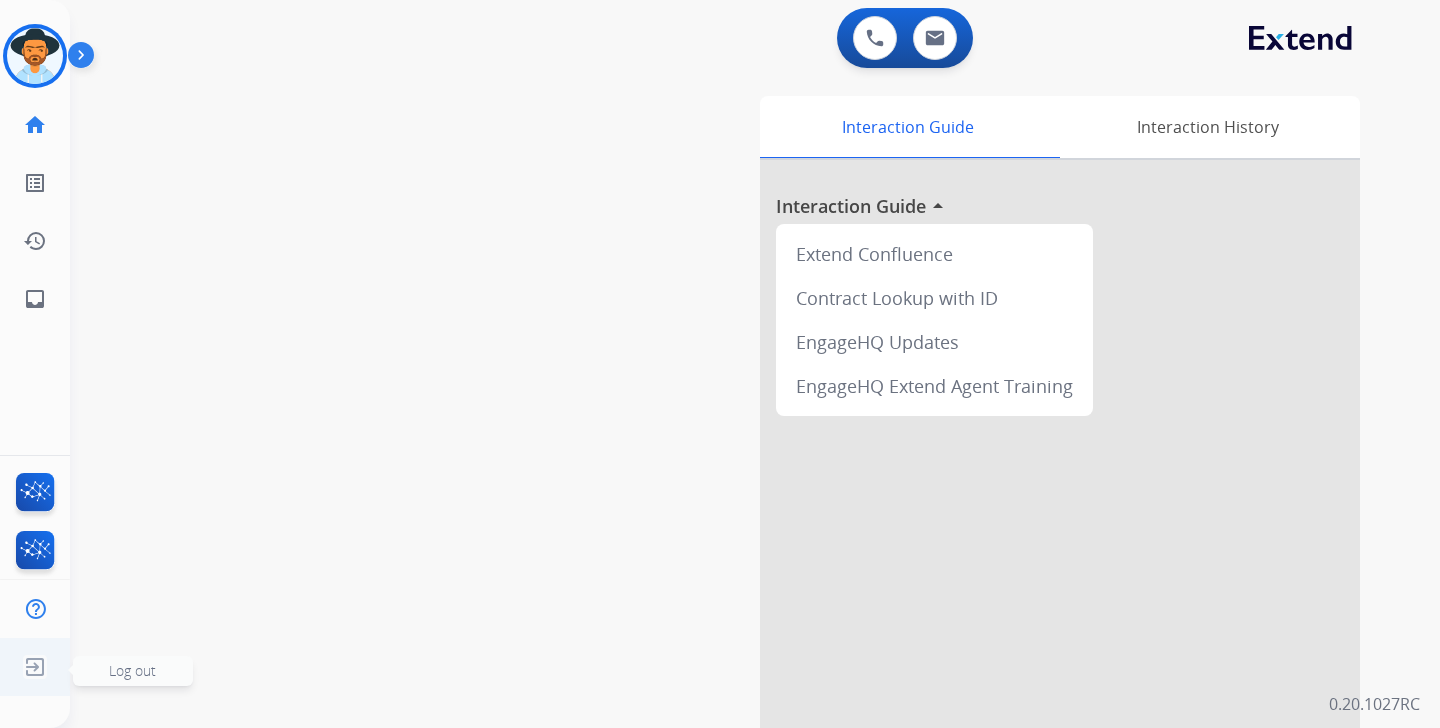 click 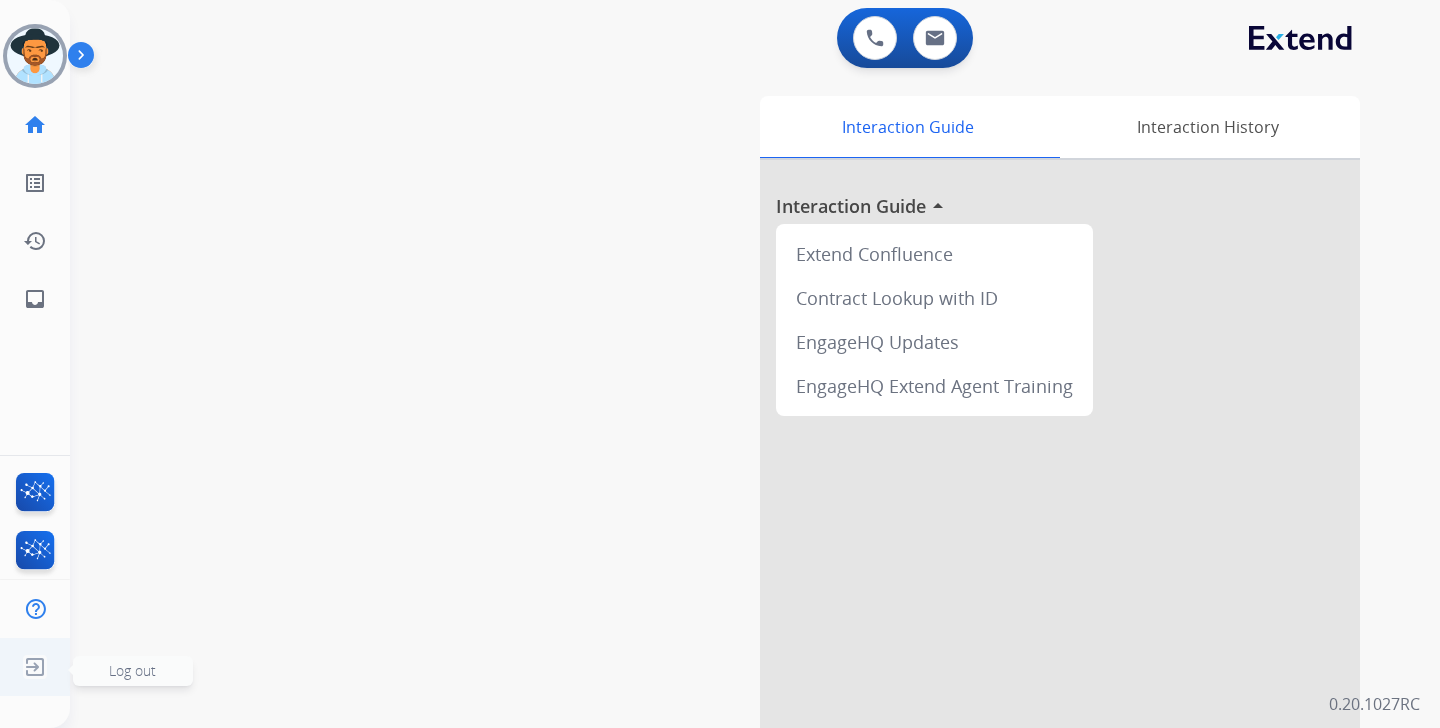 click on "Log out" 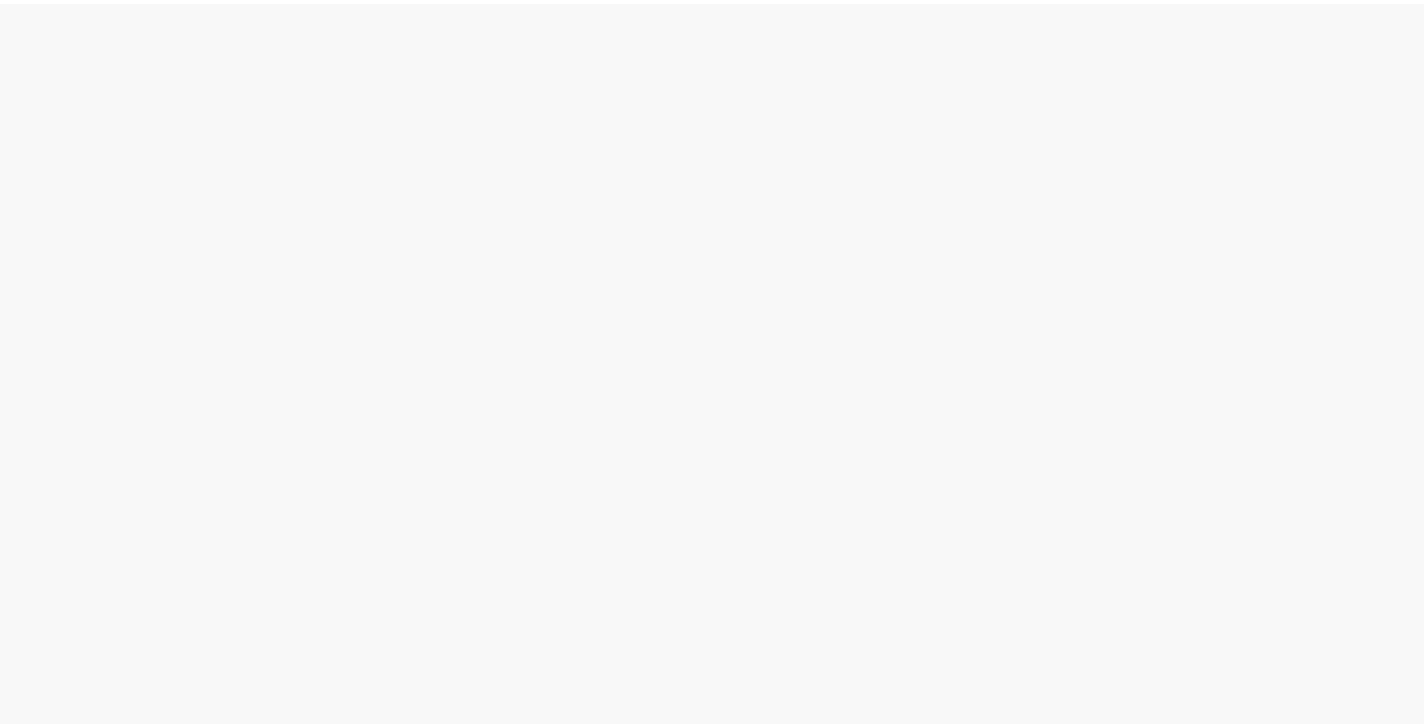 scroll, scrollTop: 0, scrollLeft: 0, axis: both 